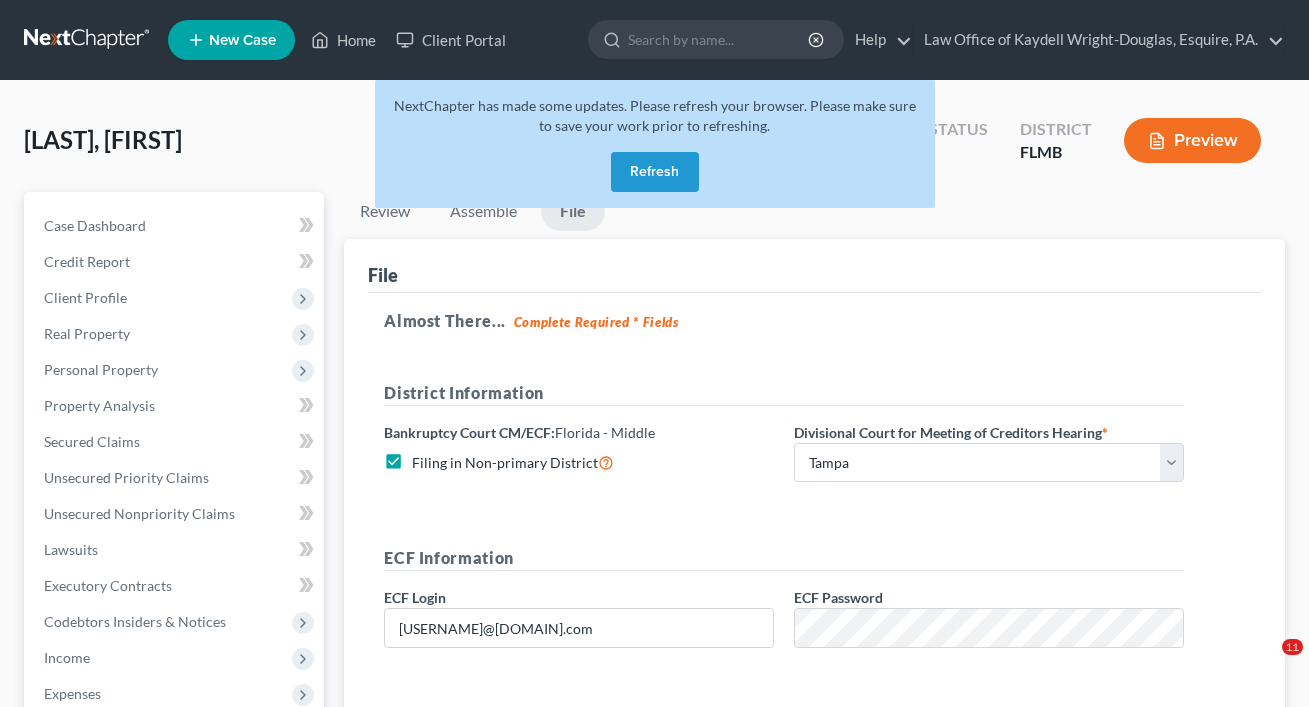 select on "3" 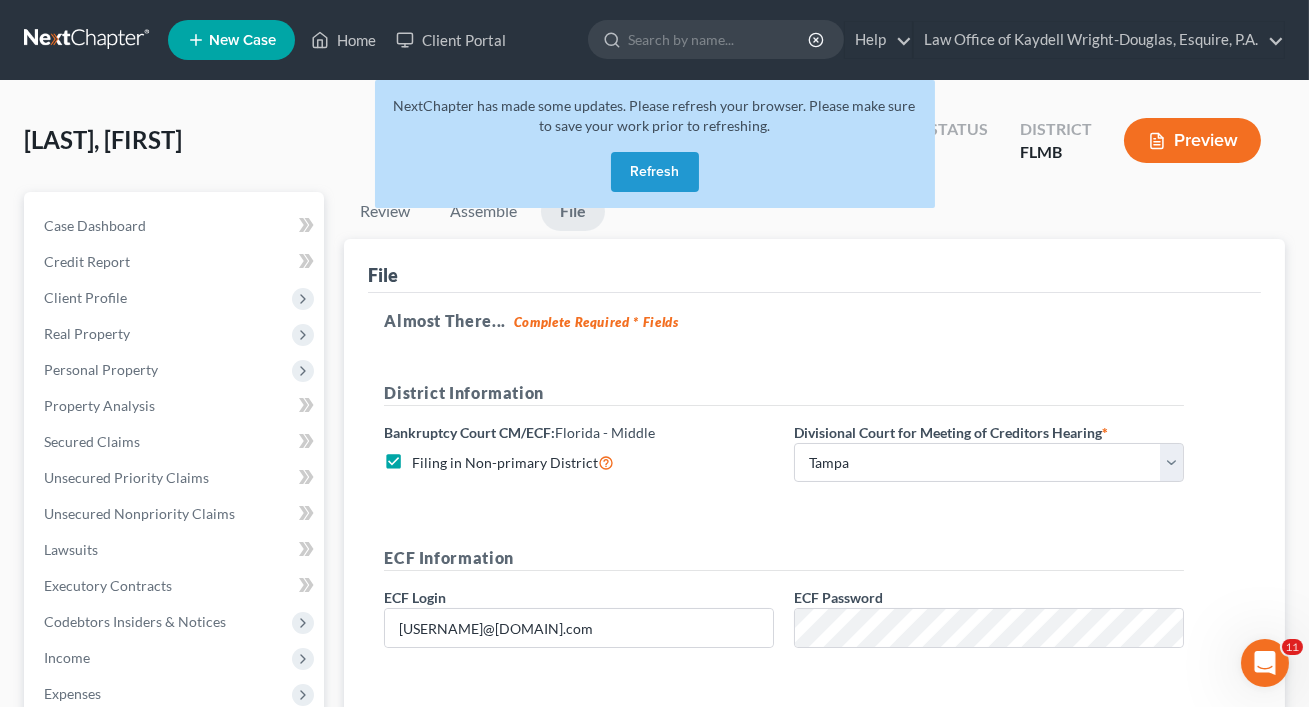 scroll, scrollTop: 0, scrollLeft: 0, axis: both 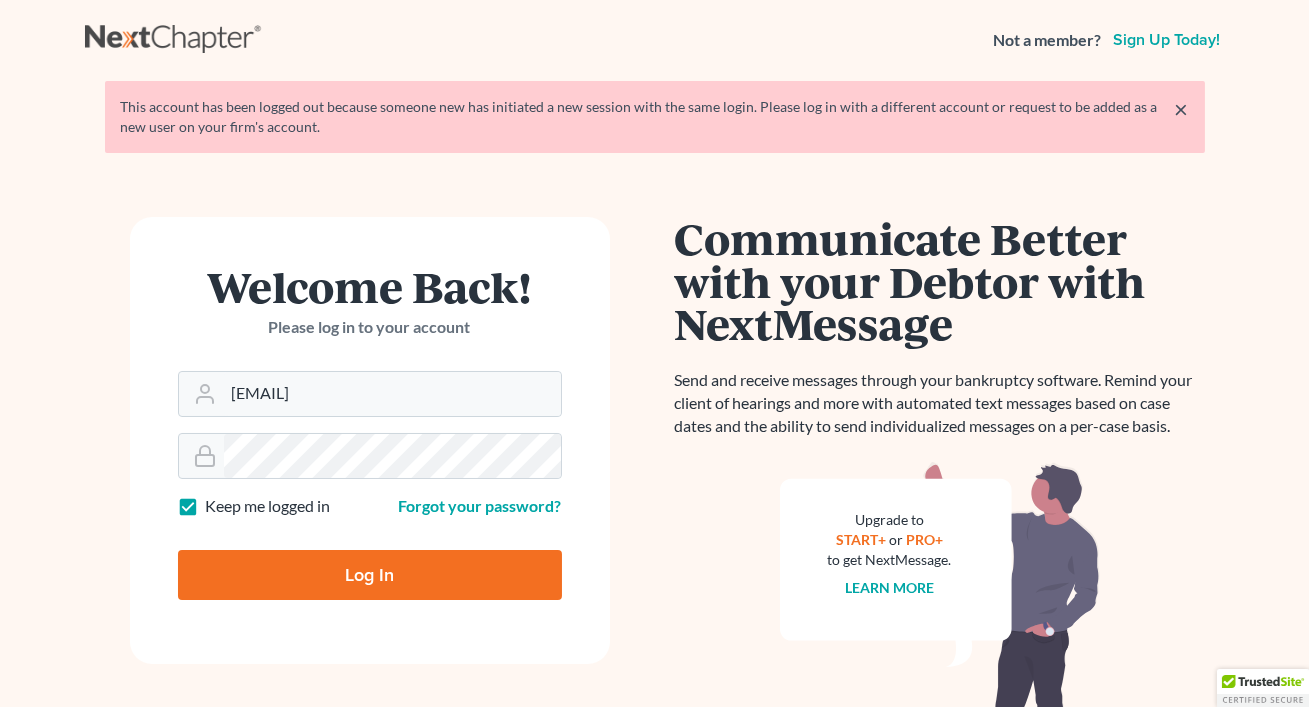 click on "Log In" at bounding box center (370, 575) 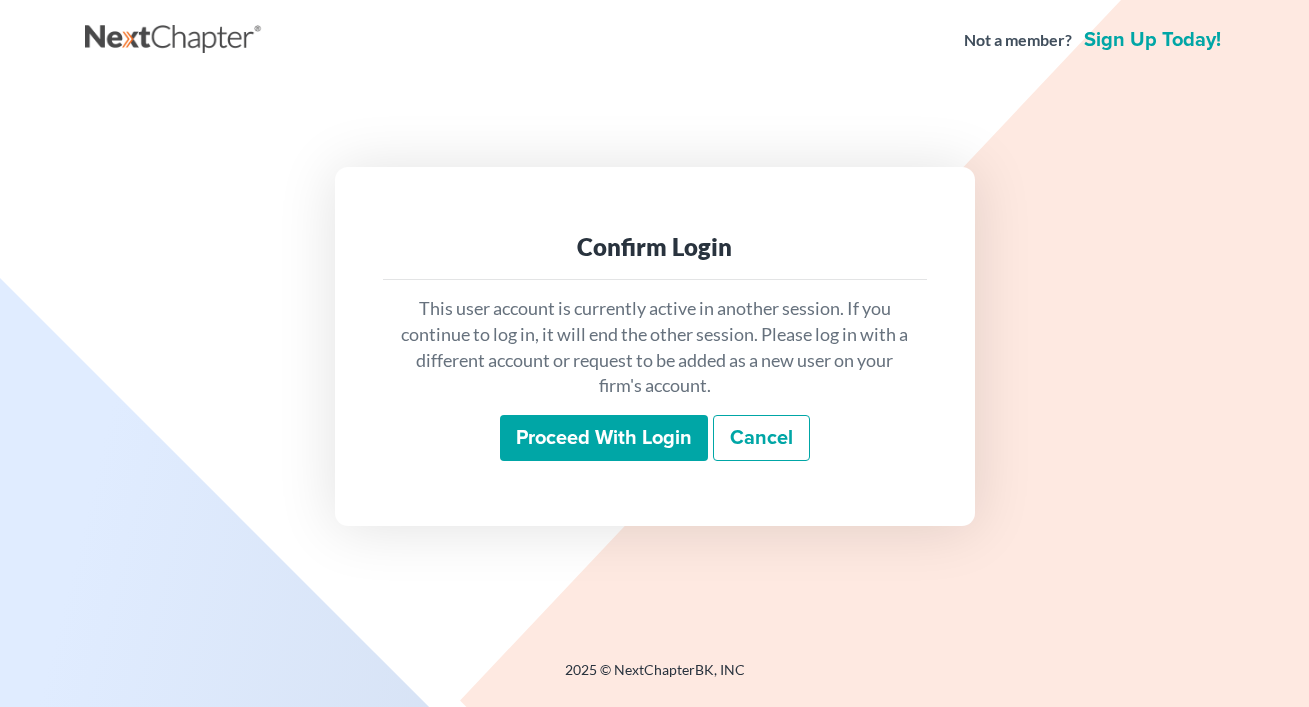 scroll, scrollTop: 0, scrollLeft: 0, axis: both 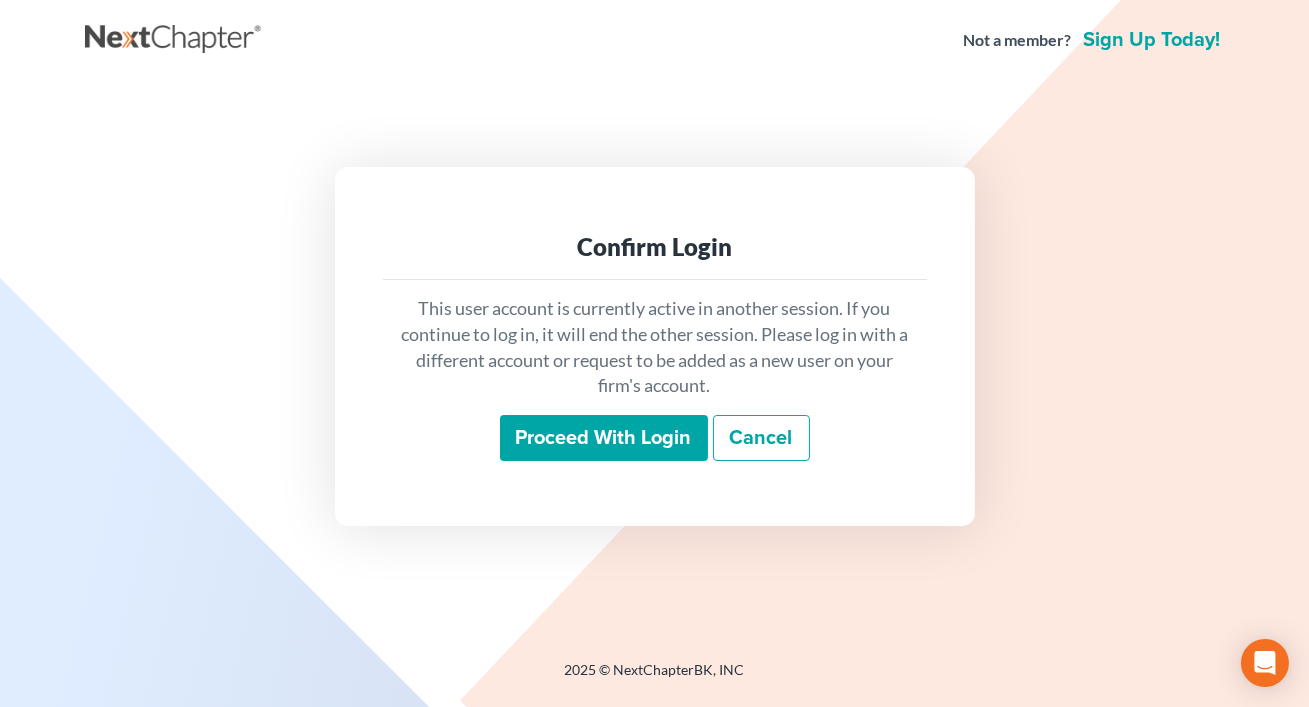 click on "Proceed with login" at bounding box center [604, 438] 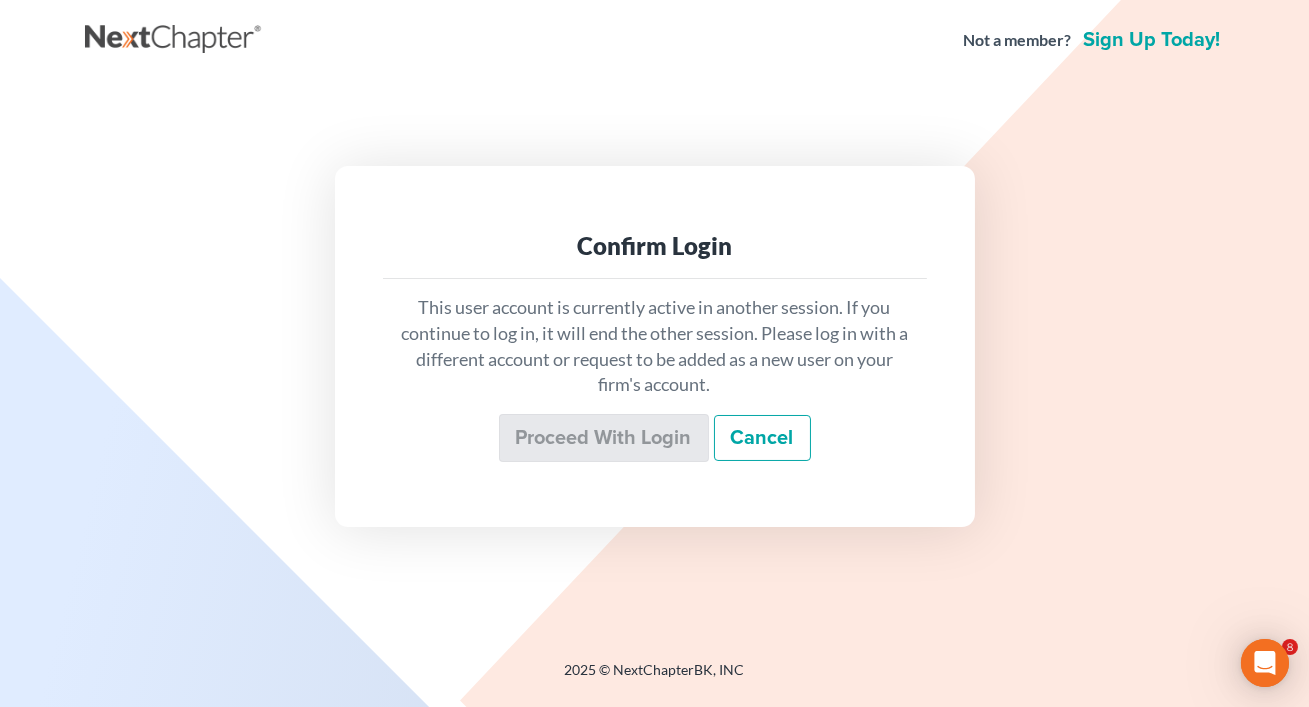 scroll, scrollTop: 0, scrollLeft: 0, axis: both 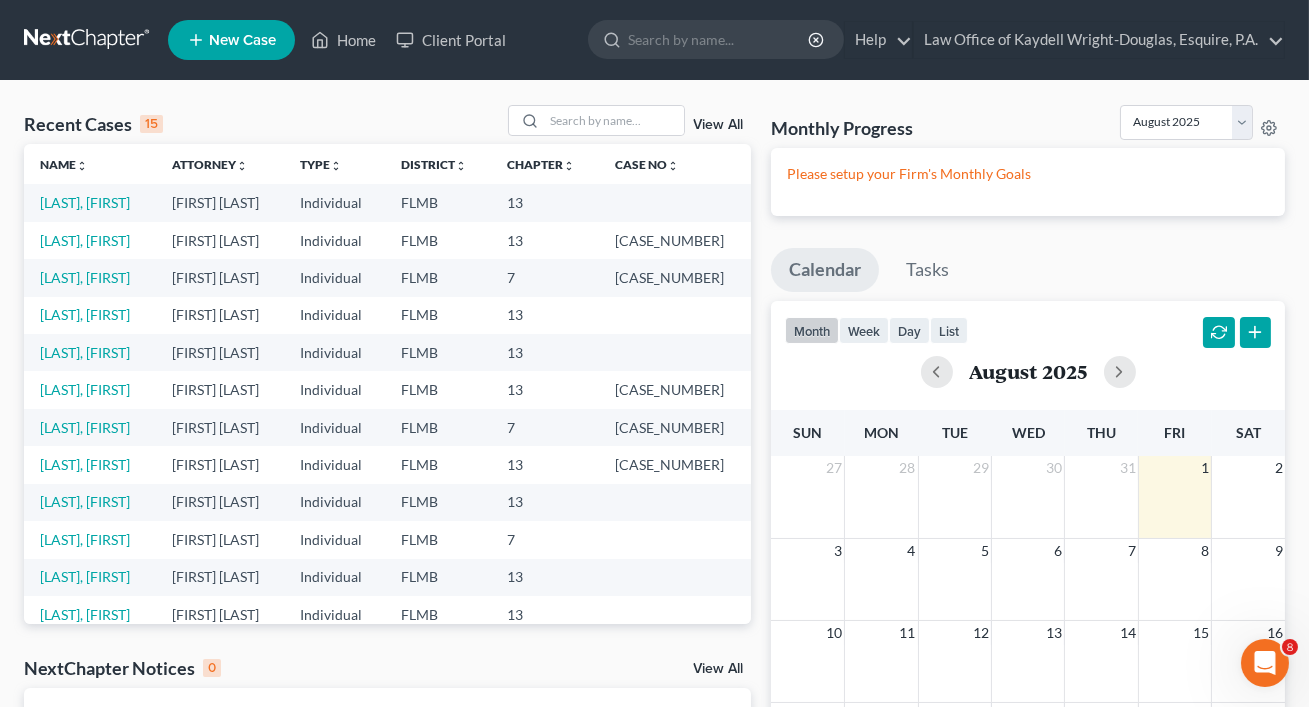 click on "[LAST], [FIRST]" at bounding box center [90, 202] 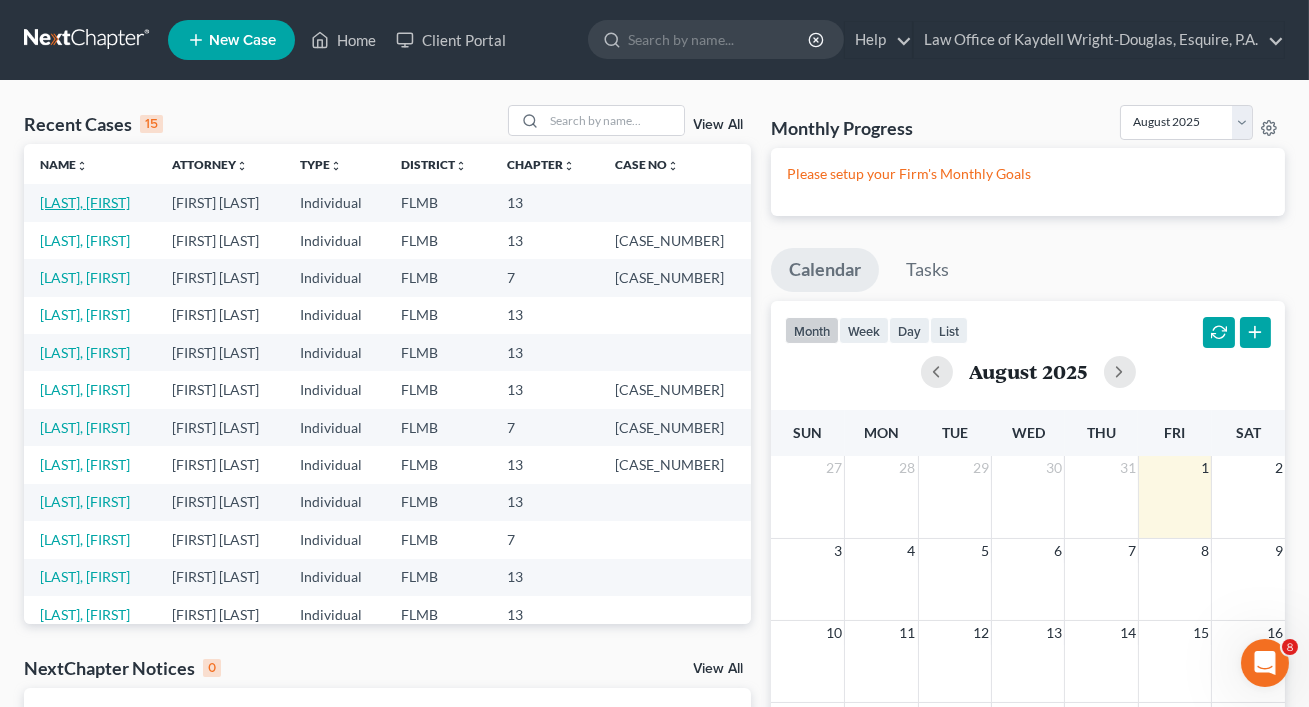 click on "[LAST], [FIRST]" at bounding box center [85, 202] 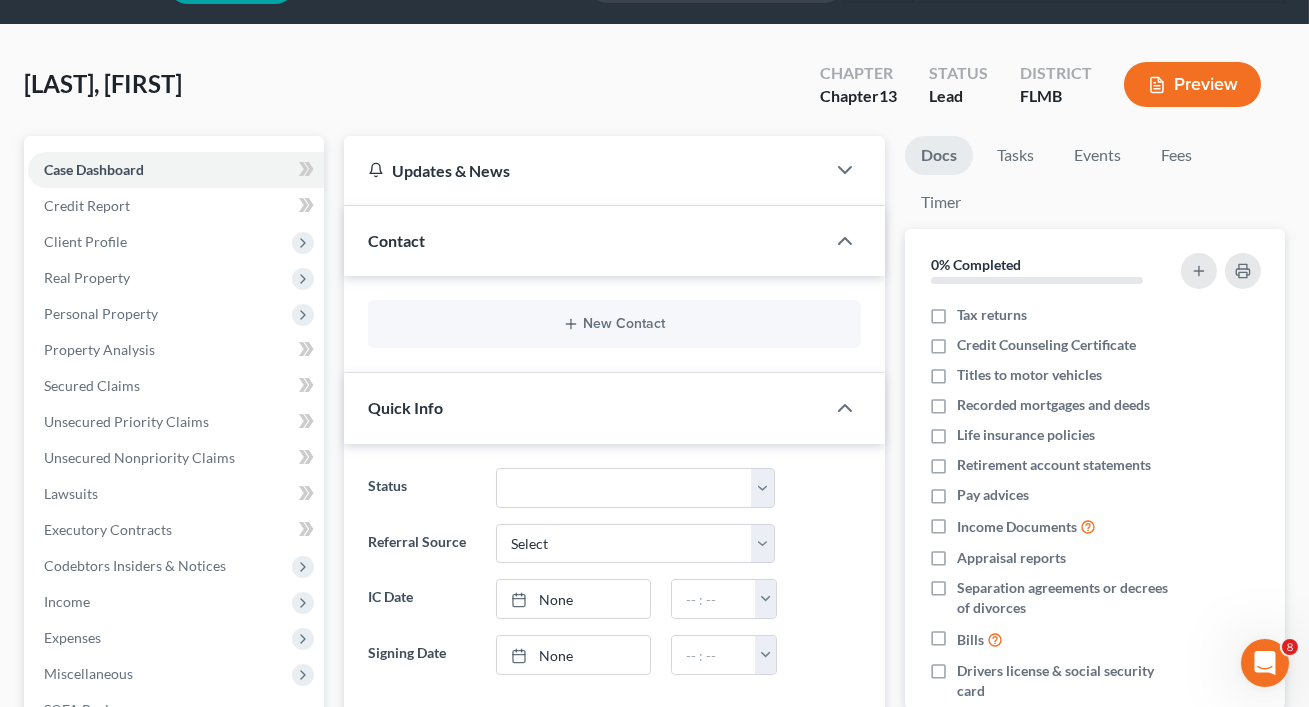 scroll, scrollTop: 113, scrollLeft: 0, axis: vertical 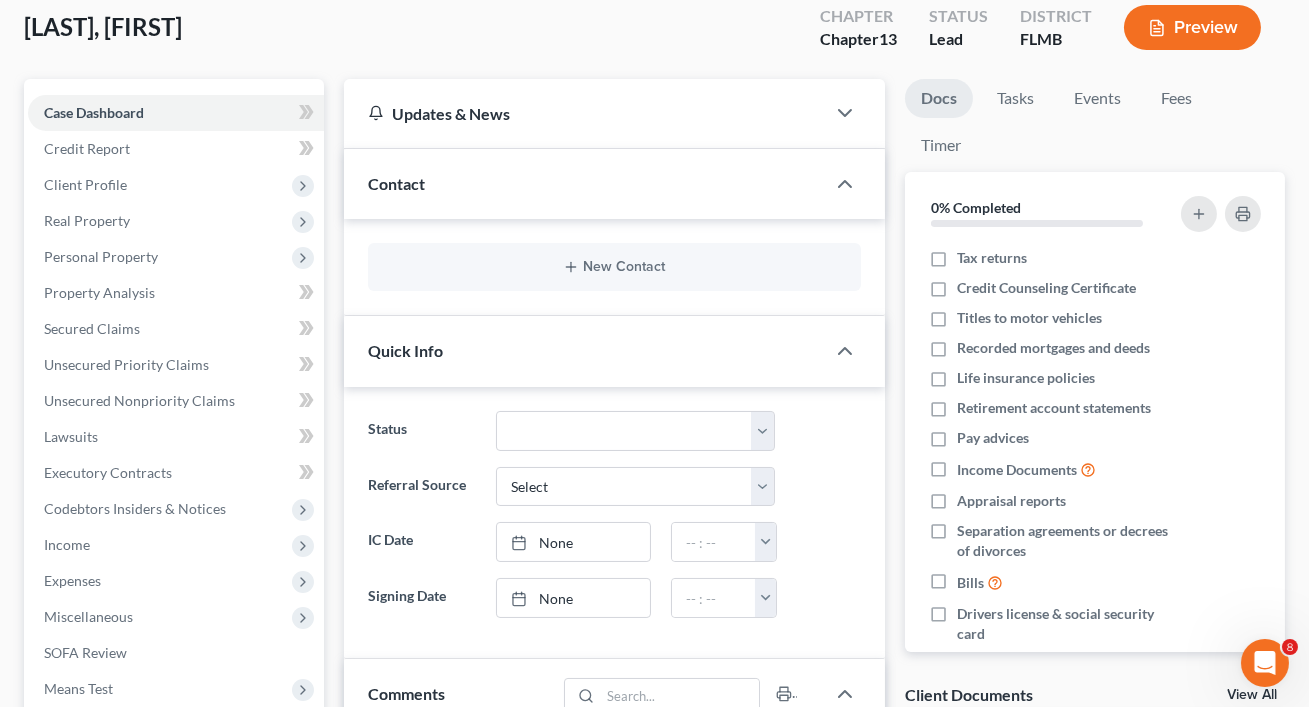 click 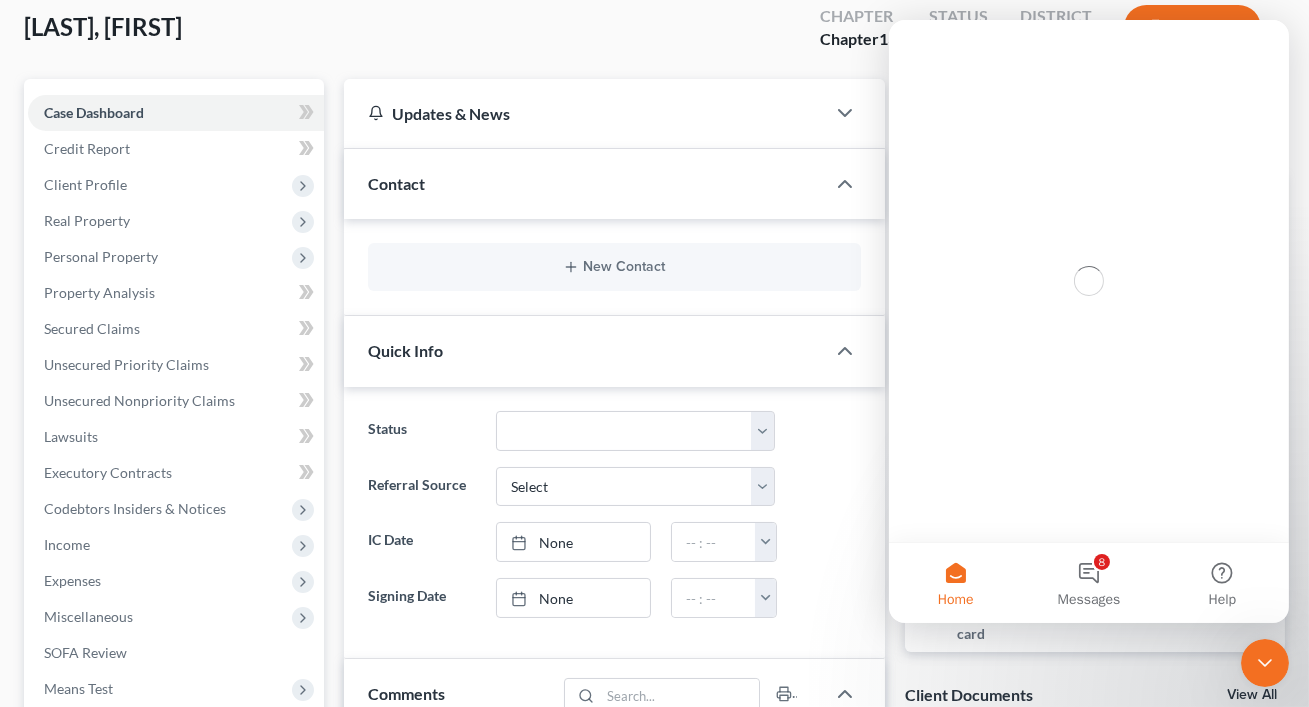 scroll, scrollTop: 0, scrollLeft: 0, axis: both 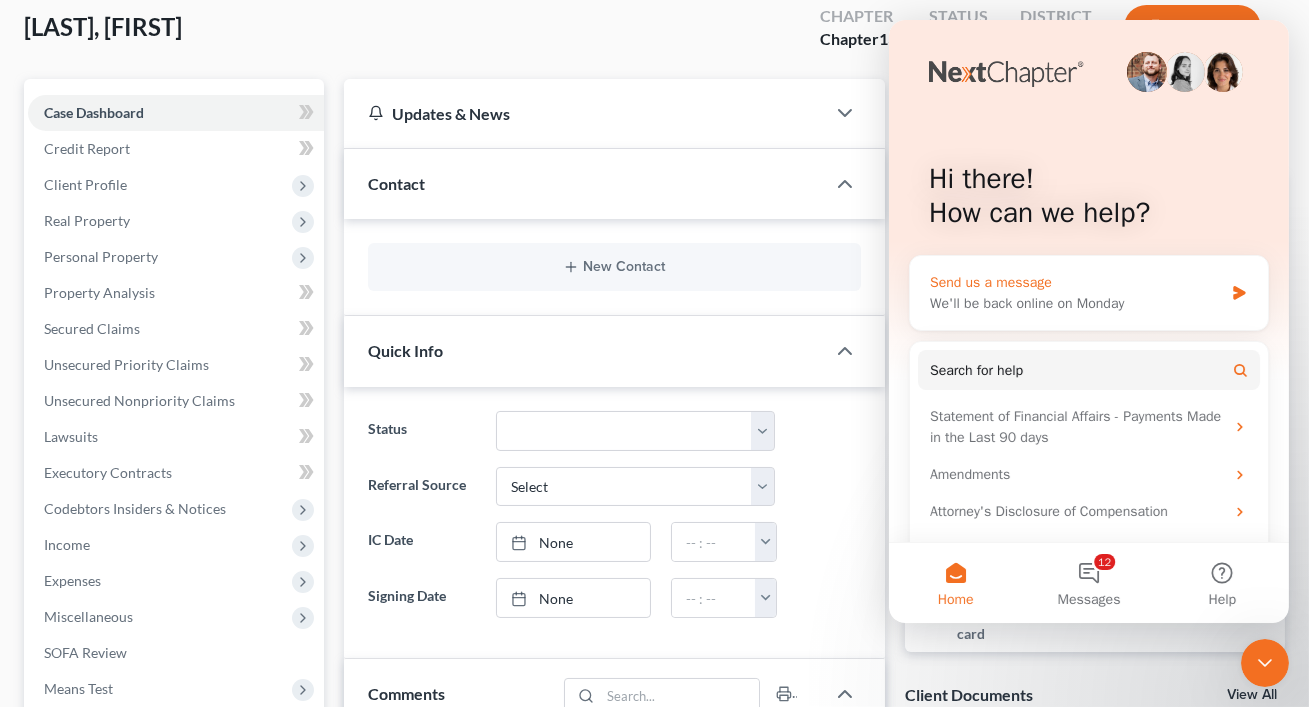 click on "We'll be back online on Monday" at bounding box center [1075, 303] 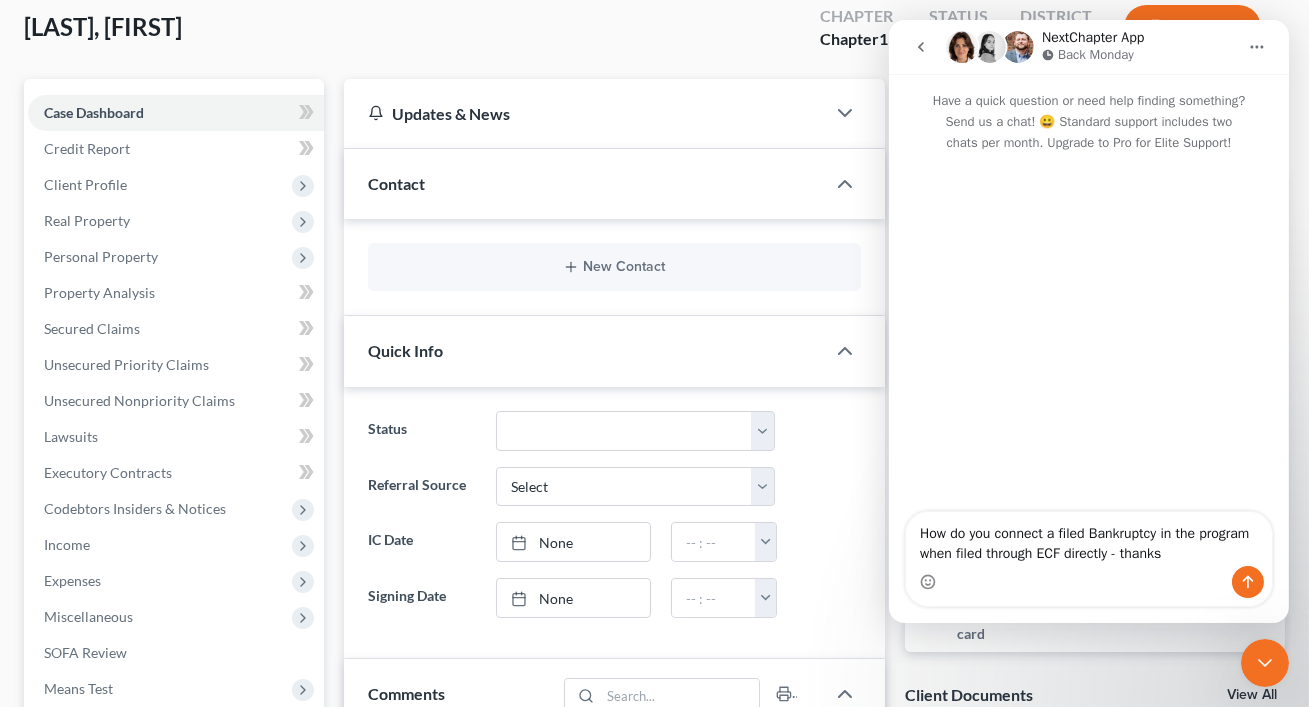 type on "How do you connect a filed Bankruptcy in the program when filed through ECF directly - thanks" 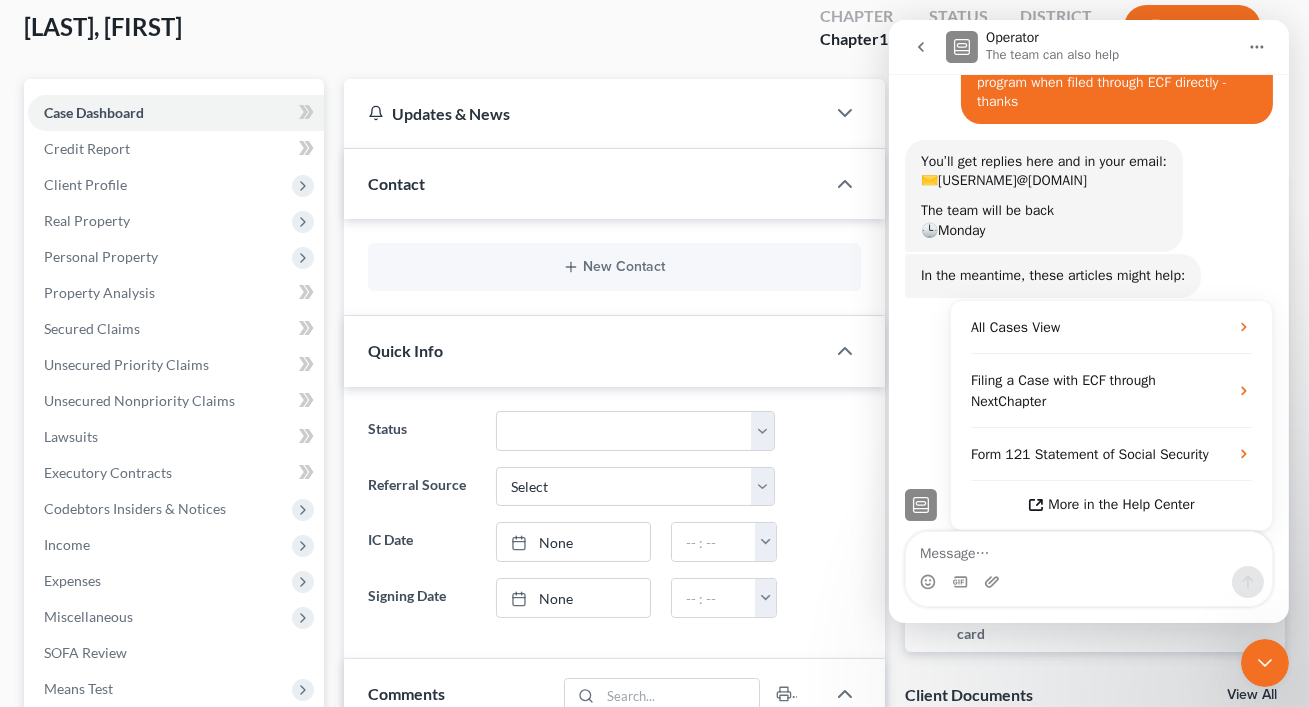 scroll, scrollTop: 155, scrollLeft: 0, axis: vertical 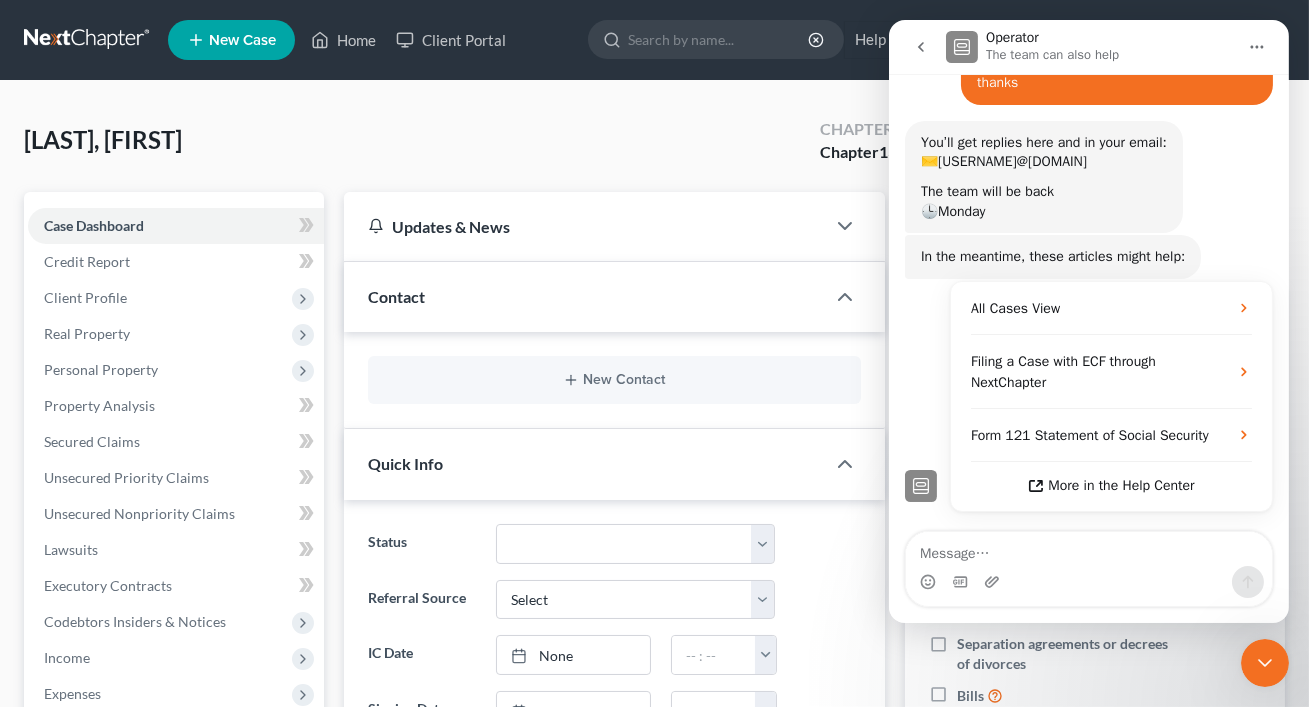 click 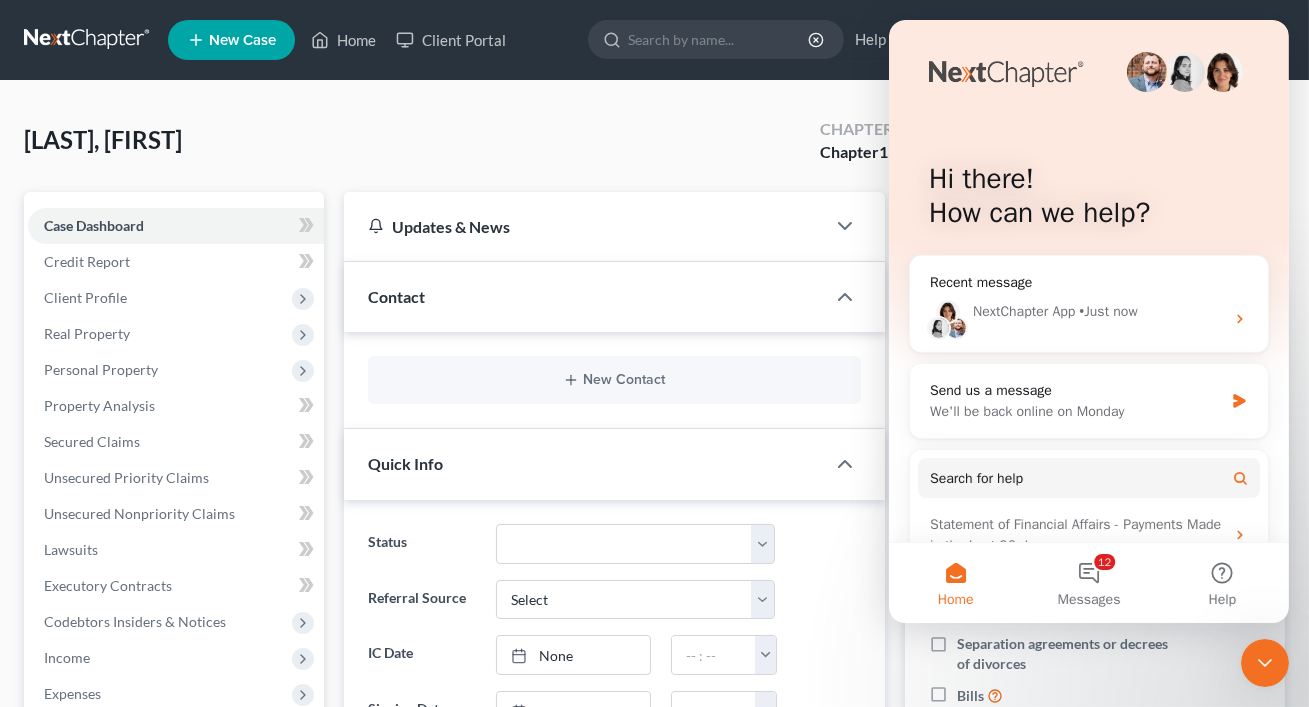 click on "Updates & News" at bounding box center (584, 226) 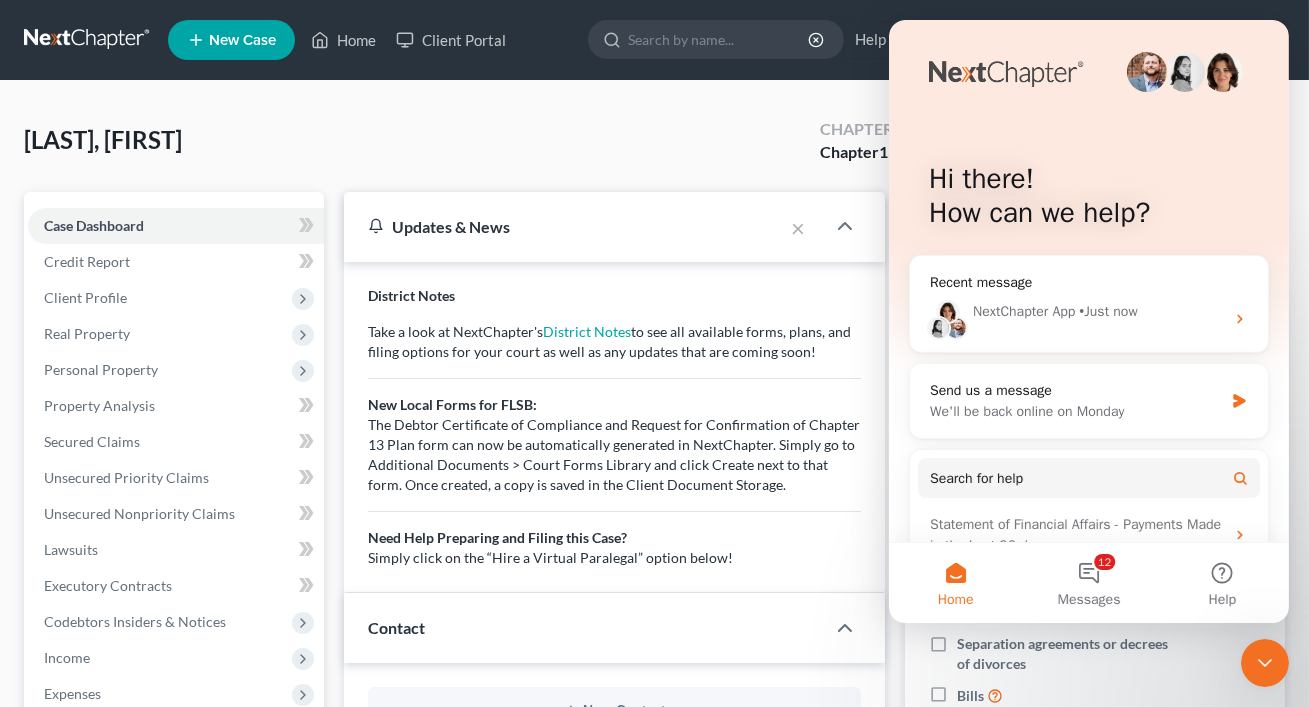 click on "Home" at bounding box center (954, 583) 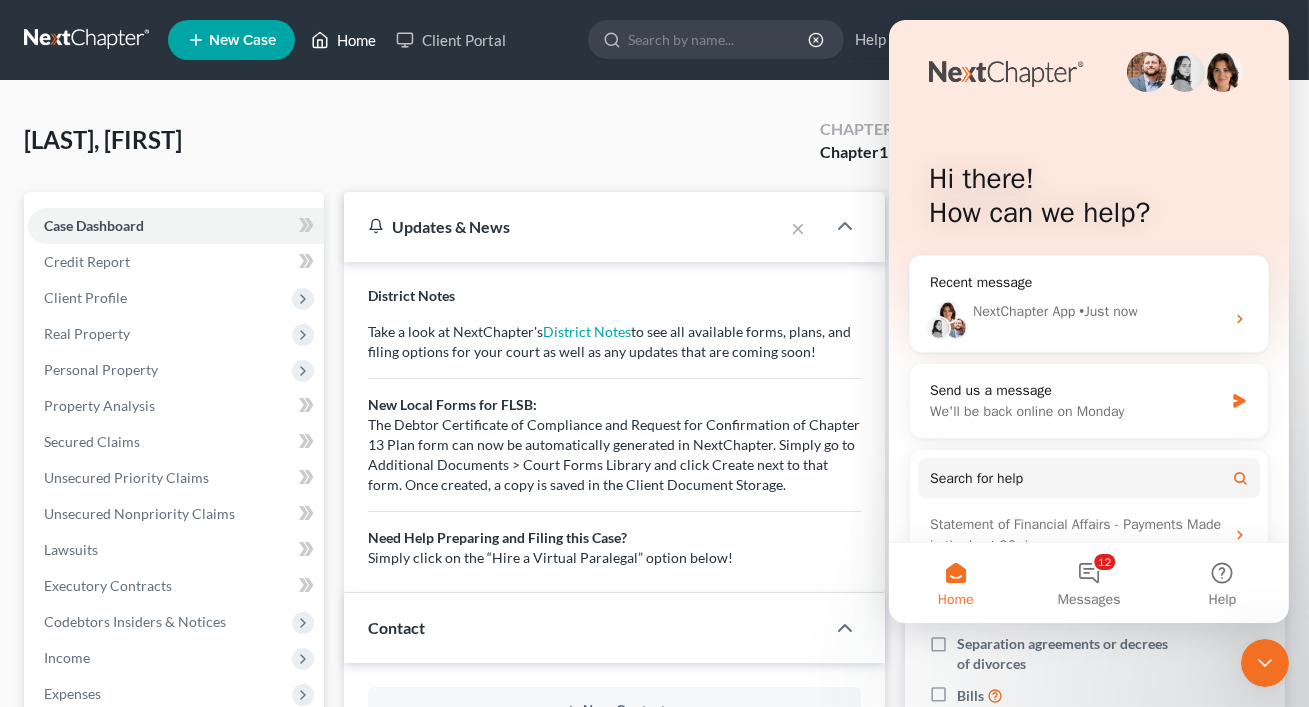 click on "Home" at bounding box center (343, 40) 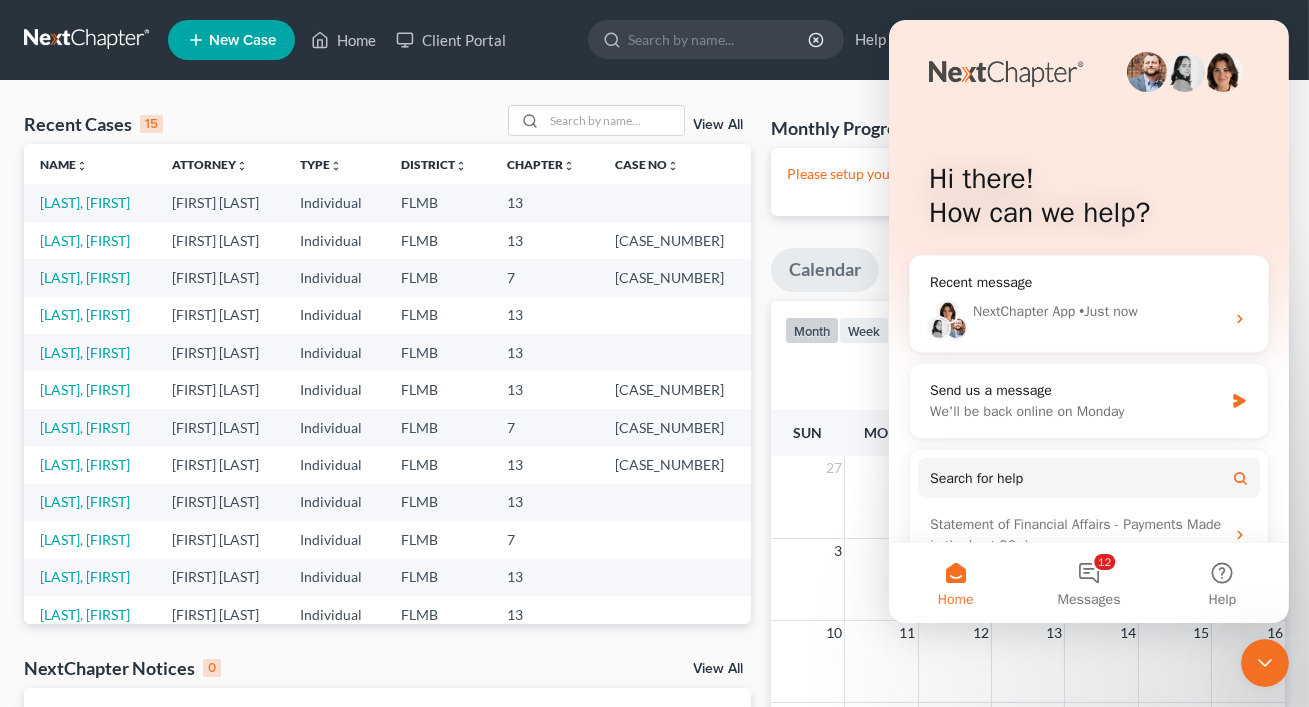 click 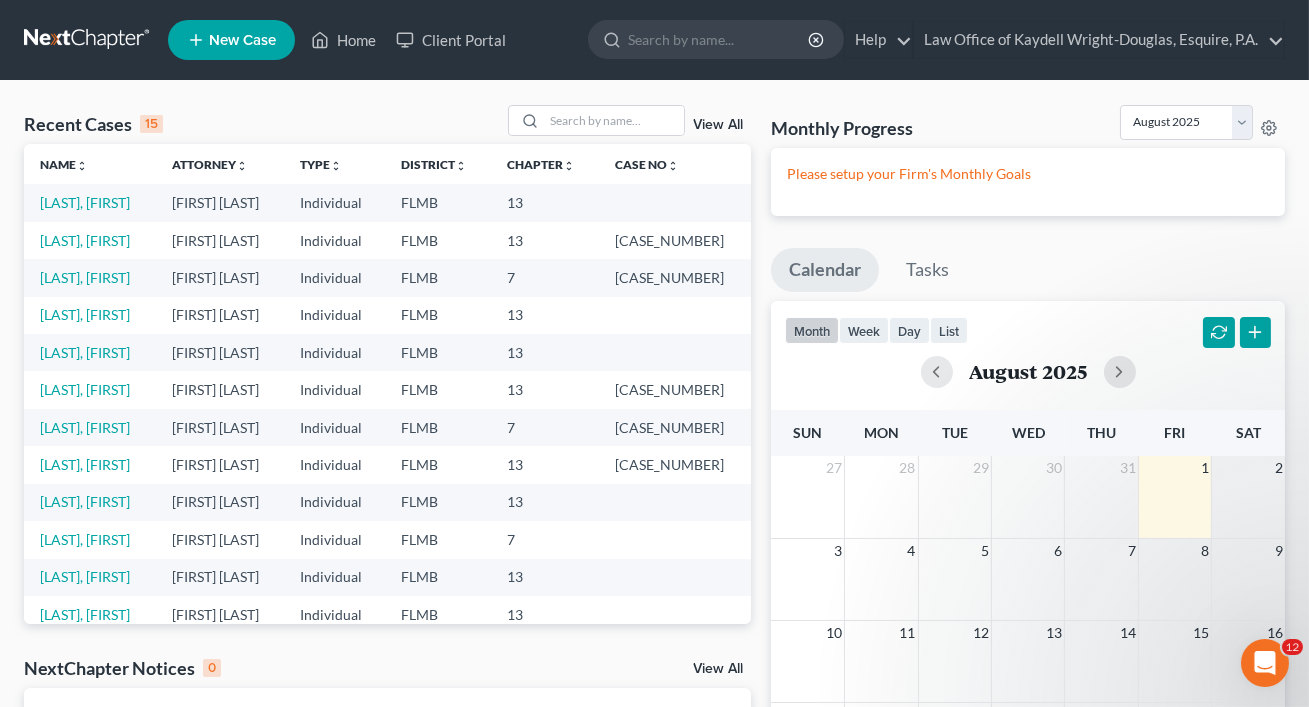 scroll, scrollTop: 0, scrollLeft: 0, axis: both 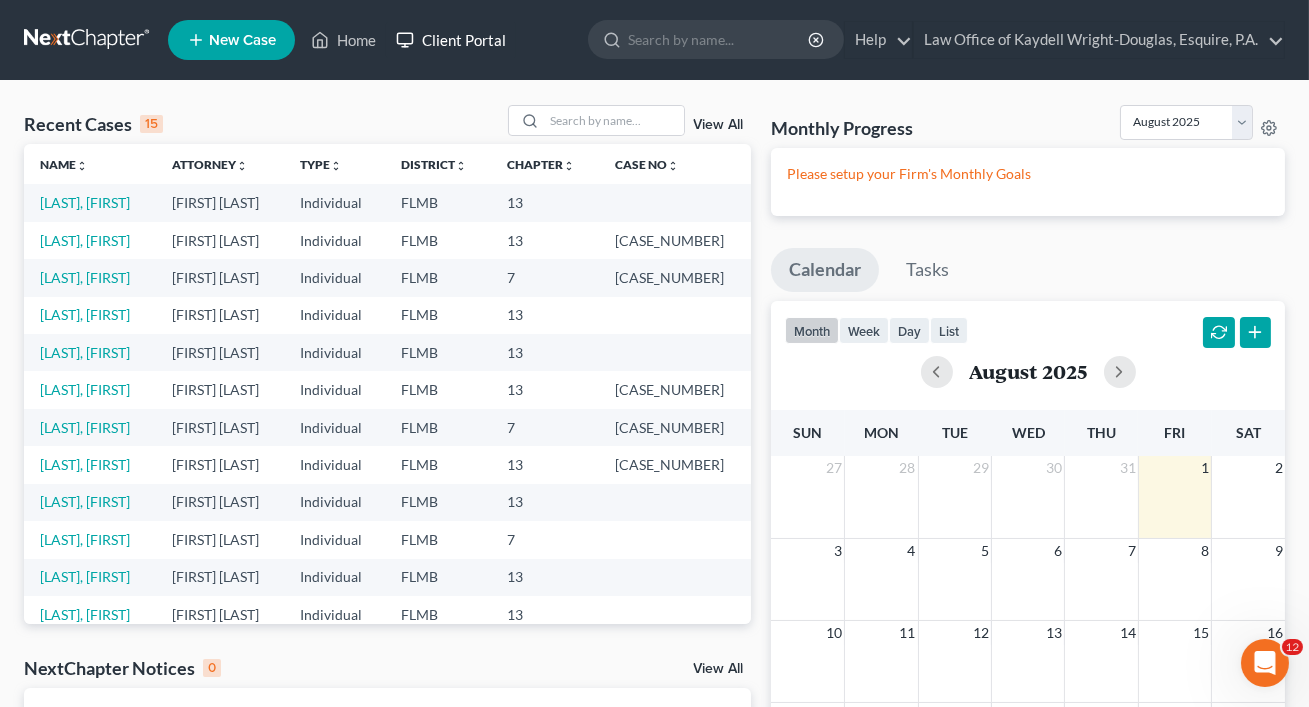click on "Client Portal" at bounding box center [451, 40] 